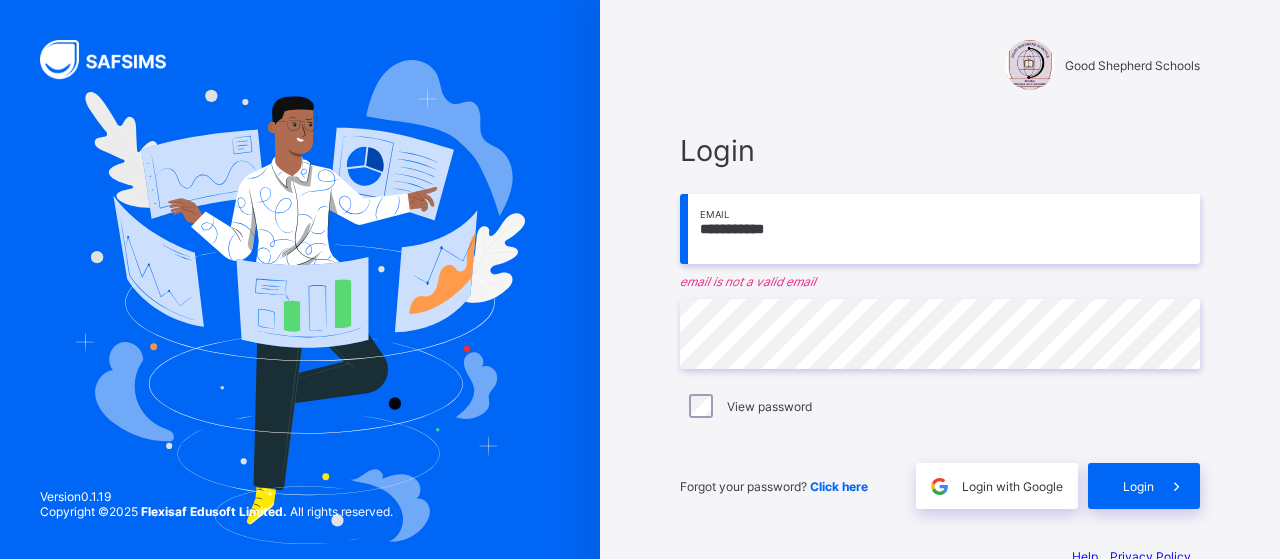 scroll, scrollTop: 0, scrollLeft: 0, axis: both 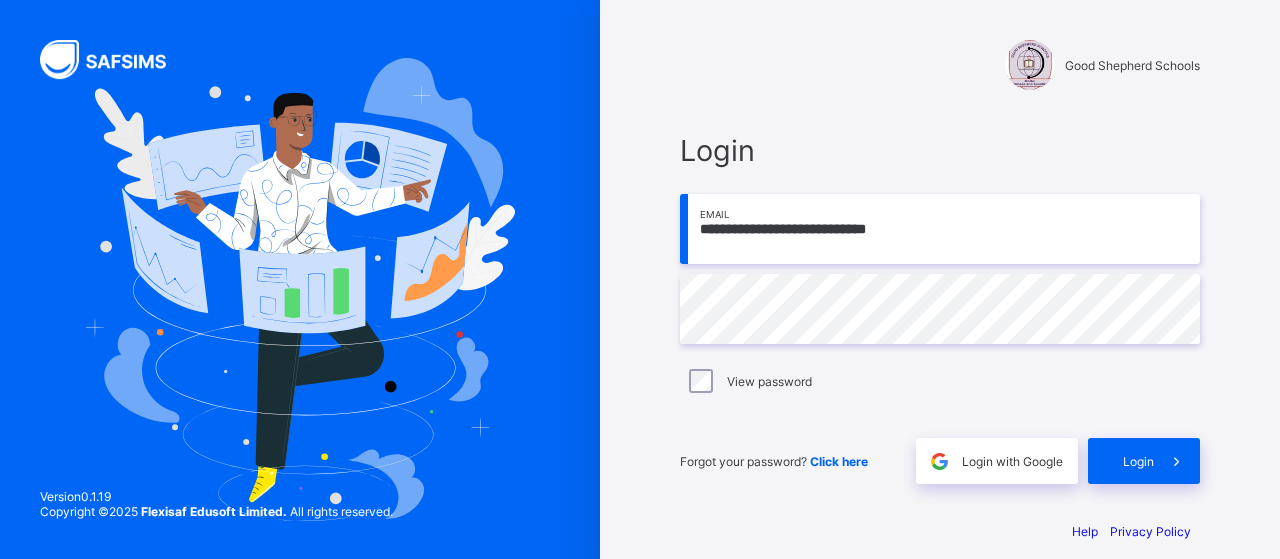 type on "**********" 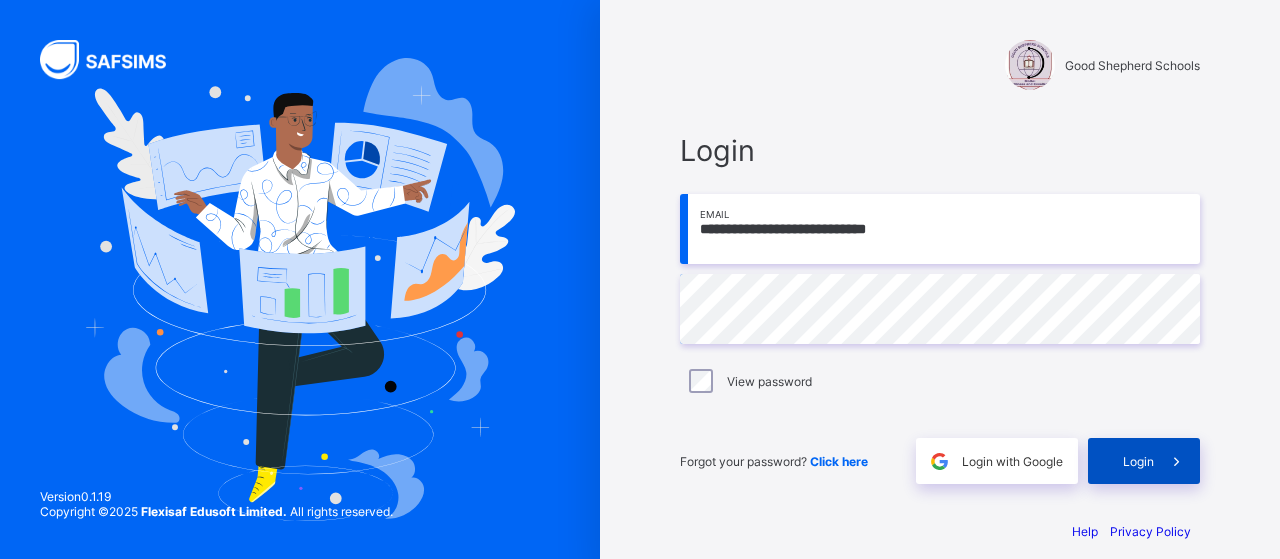 click on "Login" at bounding box center [1138, 461] 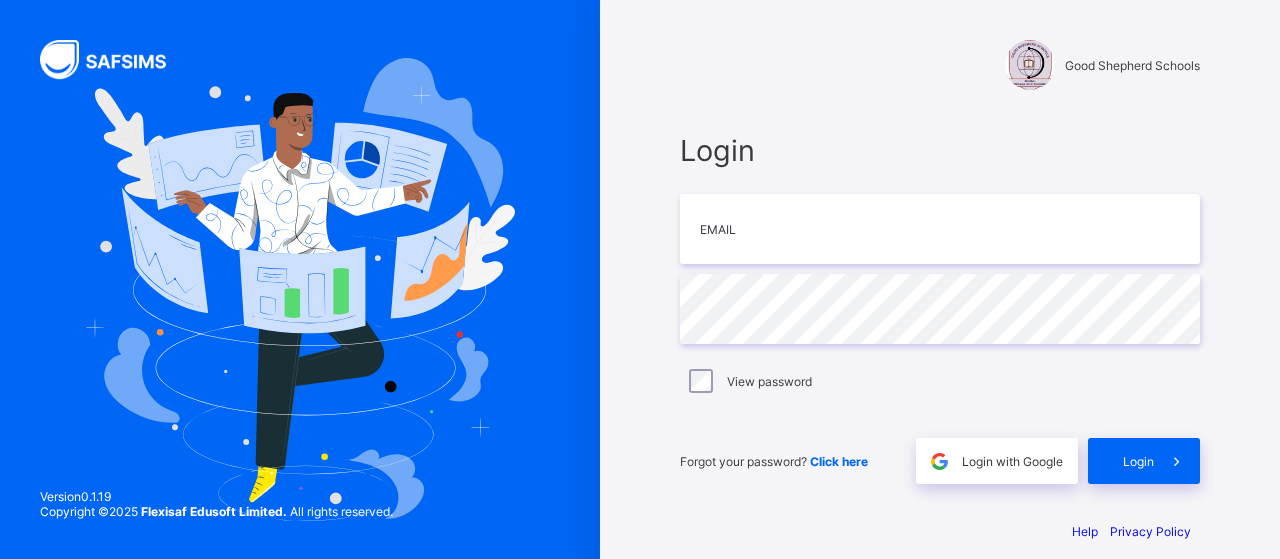 scroll, scrollTop: 0, scrollLeft: 0, axis: both 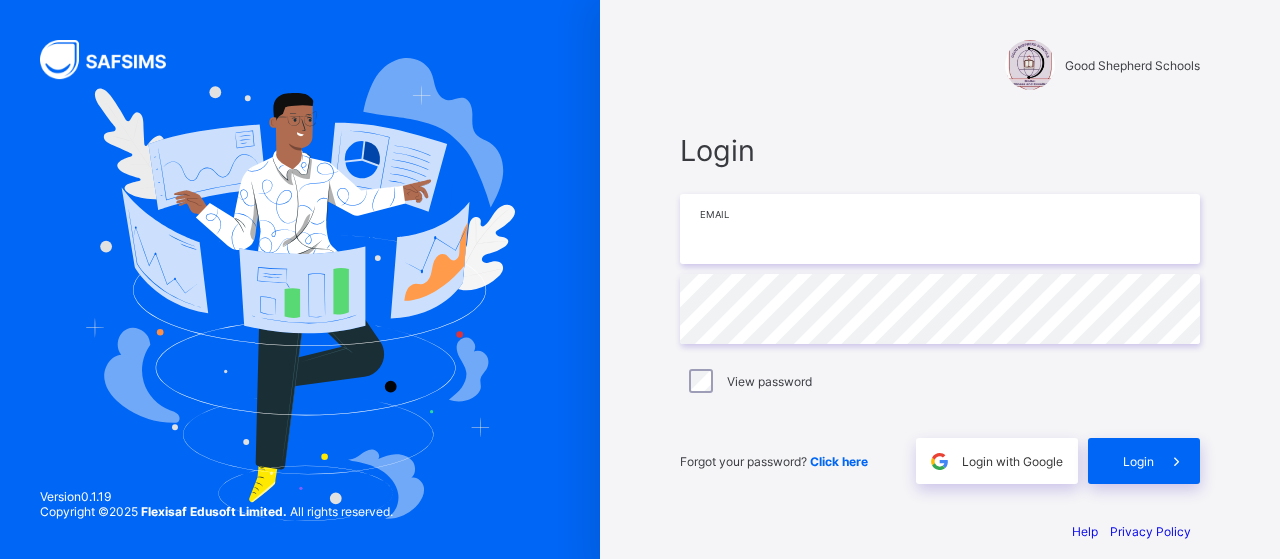 click at bounding box center (940, 229) 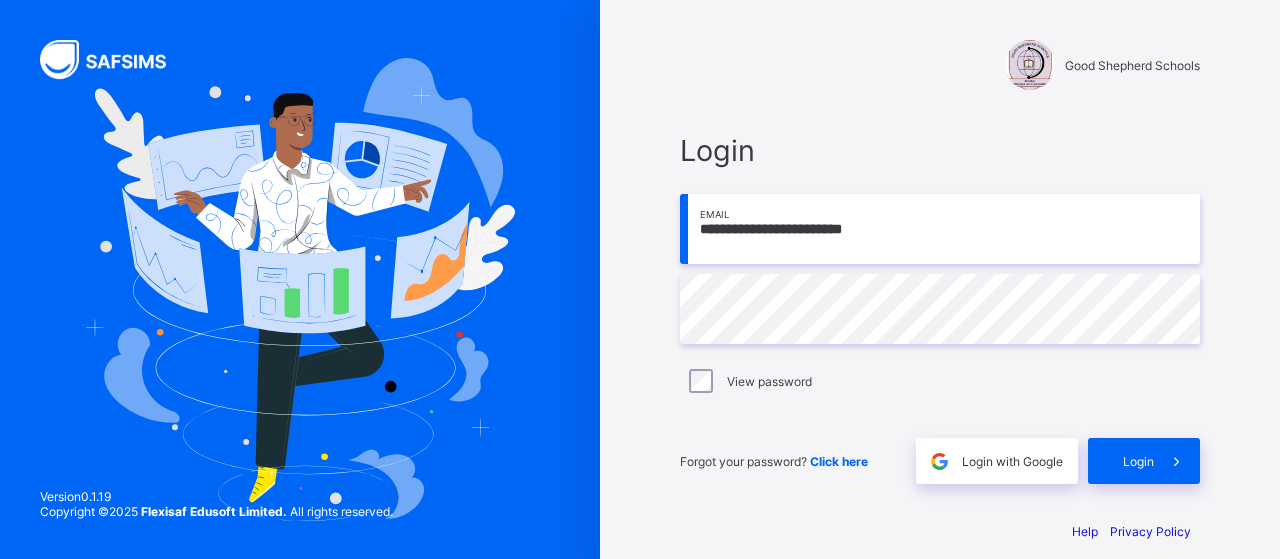type on "**********" 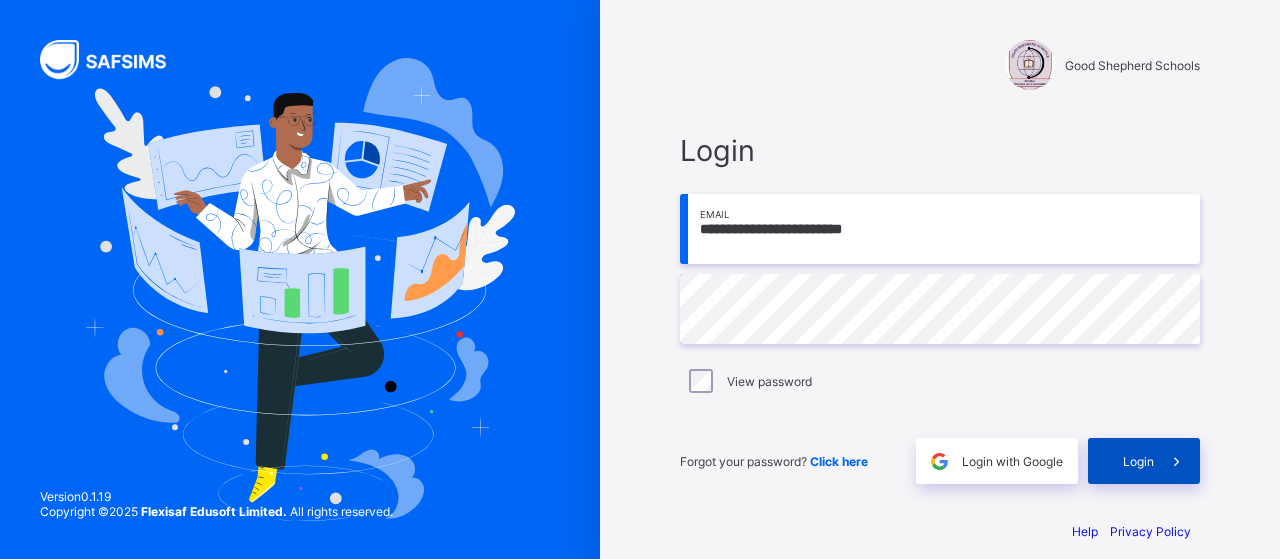 click on "Login" at bounding box center [1144, 461] 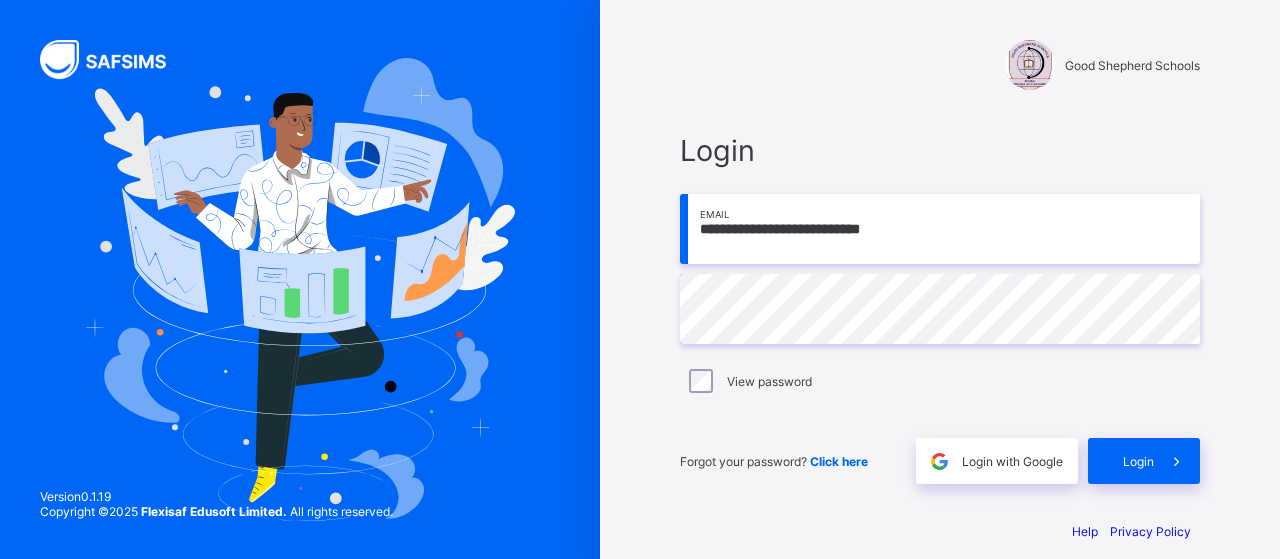 scroll, scrollTop: 0, scrollLeft: 0, axis: both 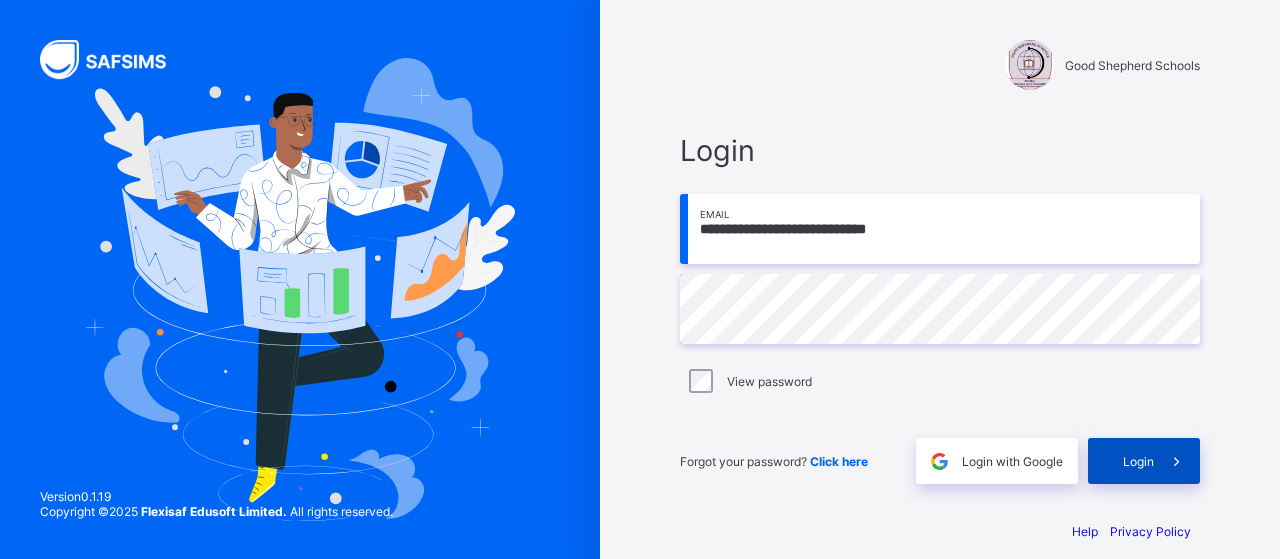 type on "**********" 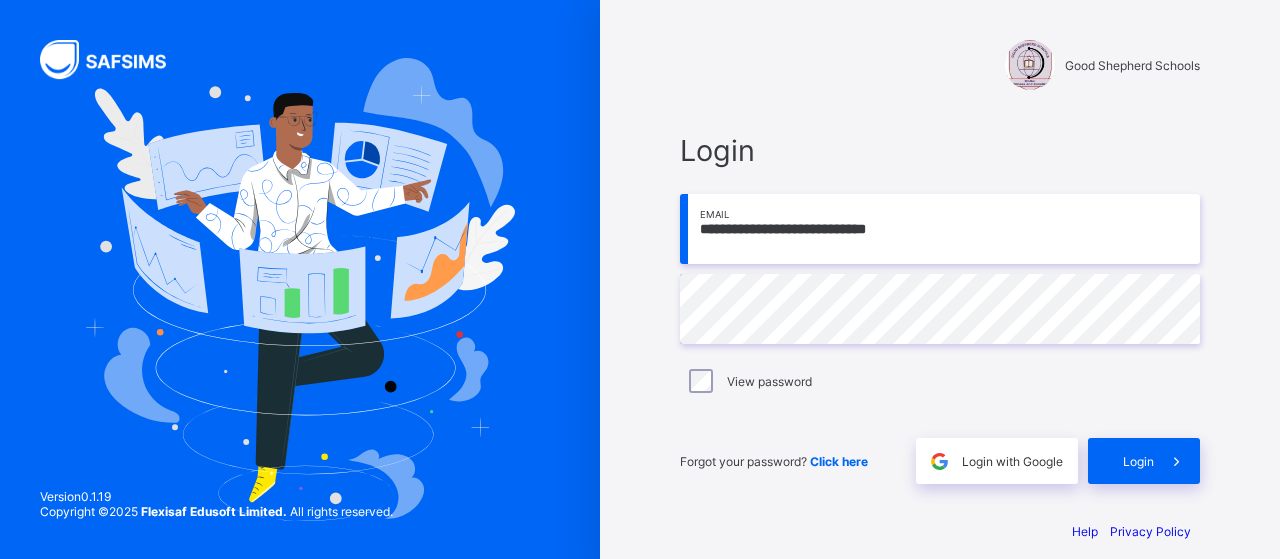 scroll, scrollTop: 0, scrollLeft: 0, axis: both 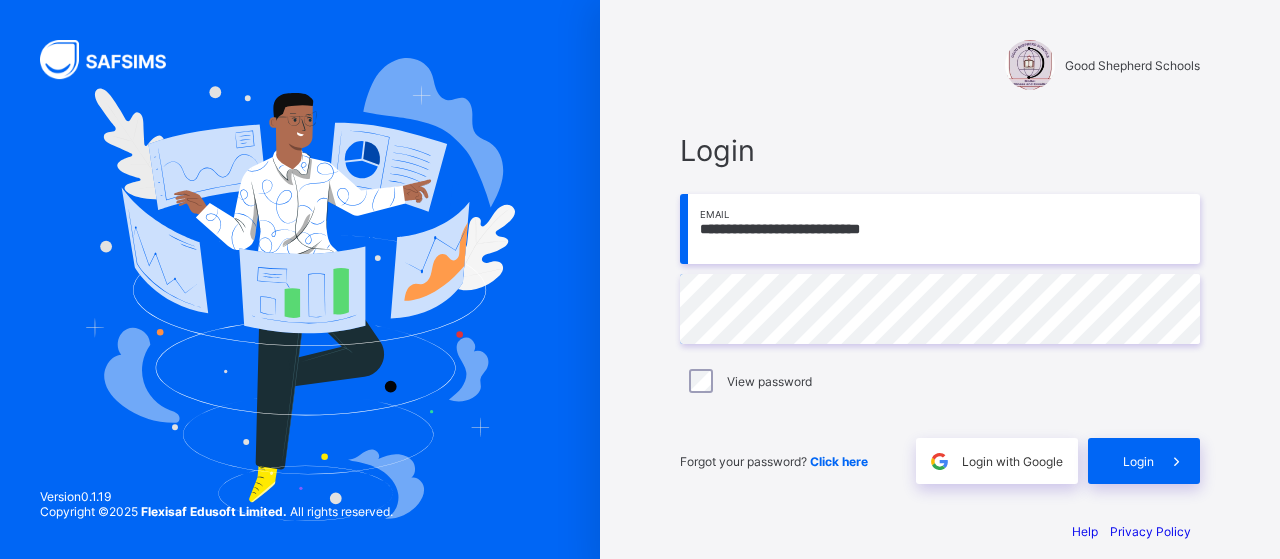click on "**********" at bounding box center (940, 229) 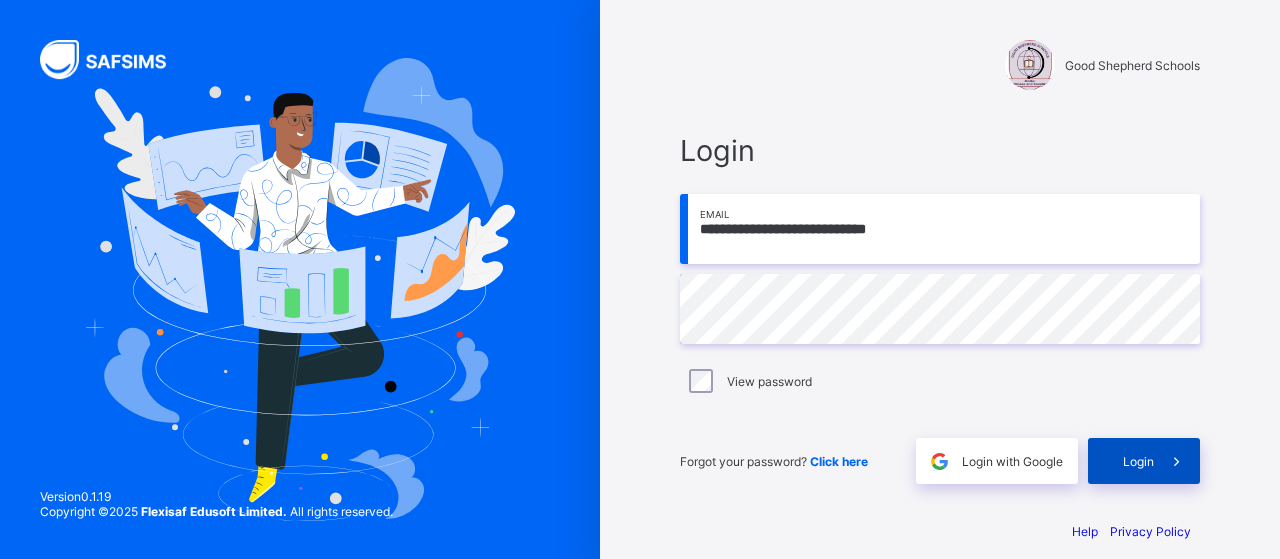 type on "**********" 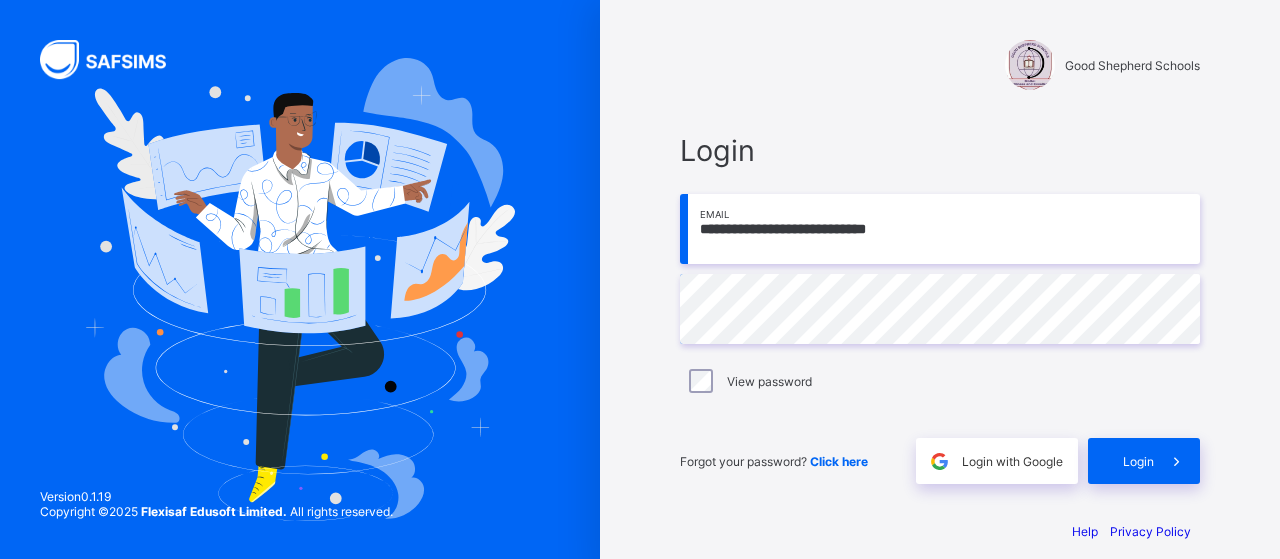 scroll, scrollTop: 0, scrollLeft: 0, axis: both 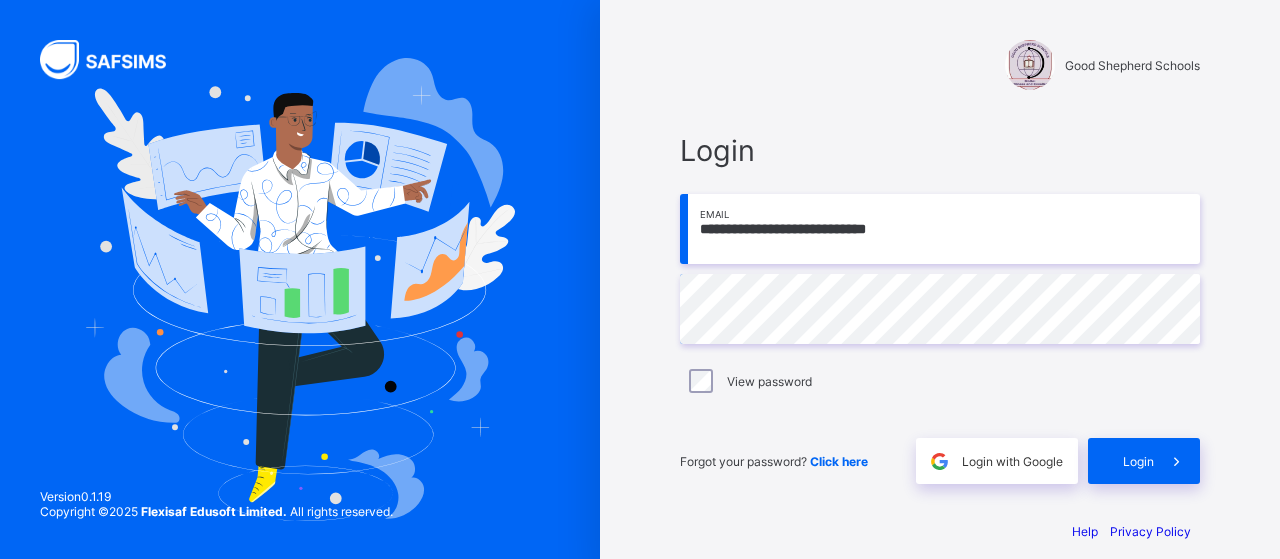 click on "**********" at bounding box center [940, 229] 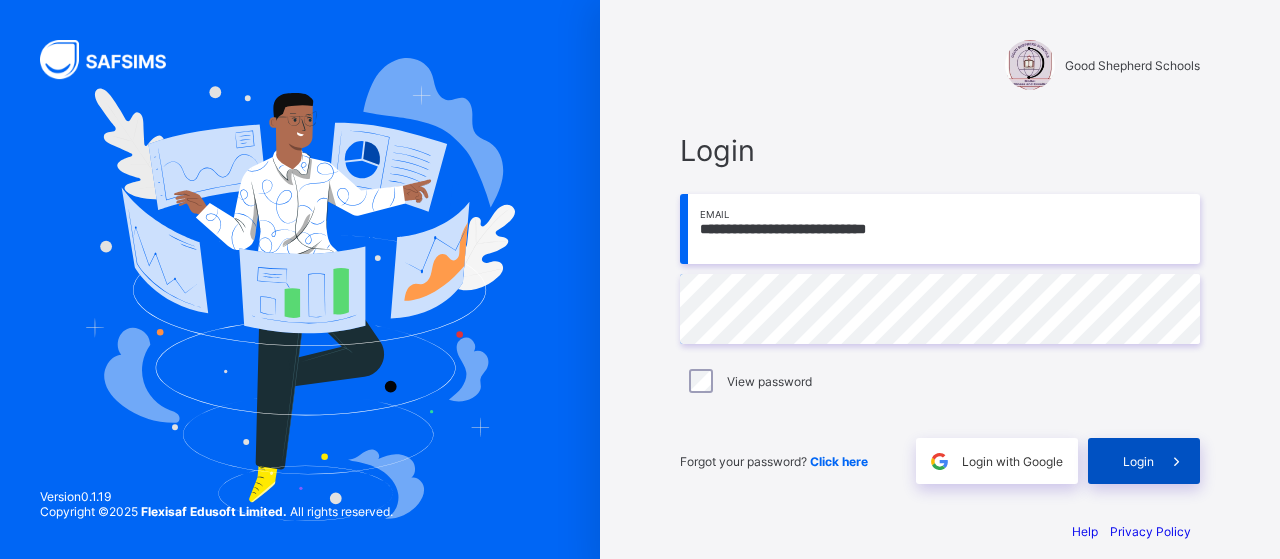 type on "**********" 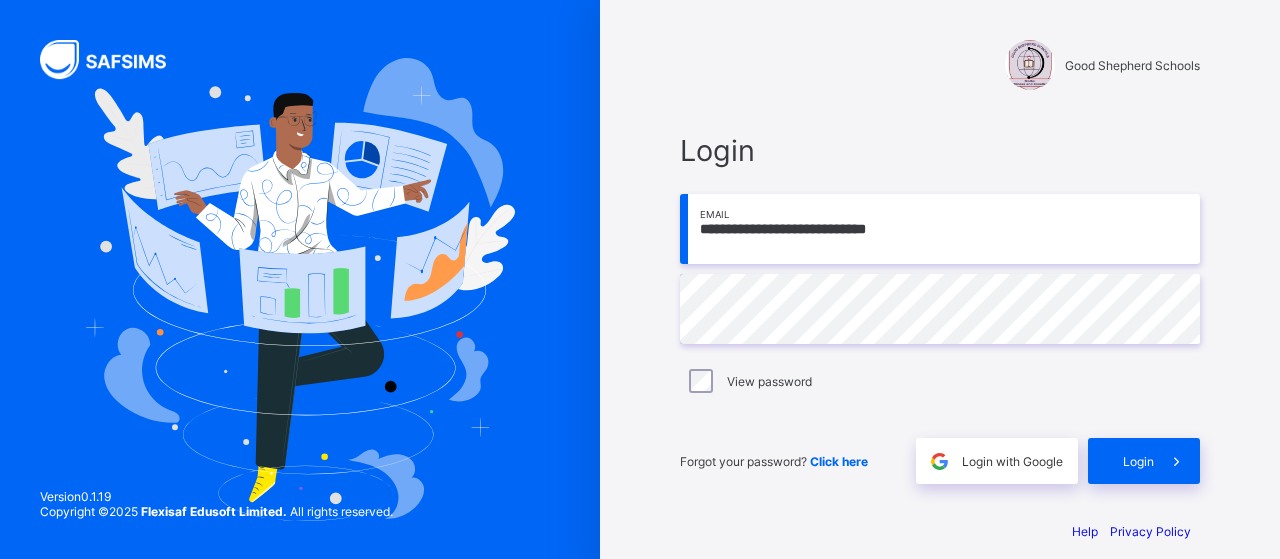 scroll, scrollTop: 0, scrollLeft: 0, axis: both 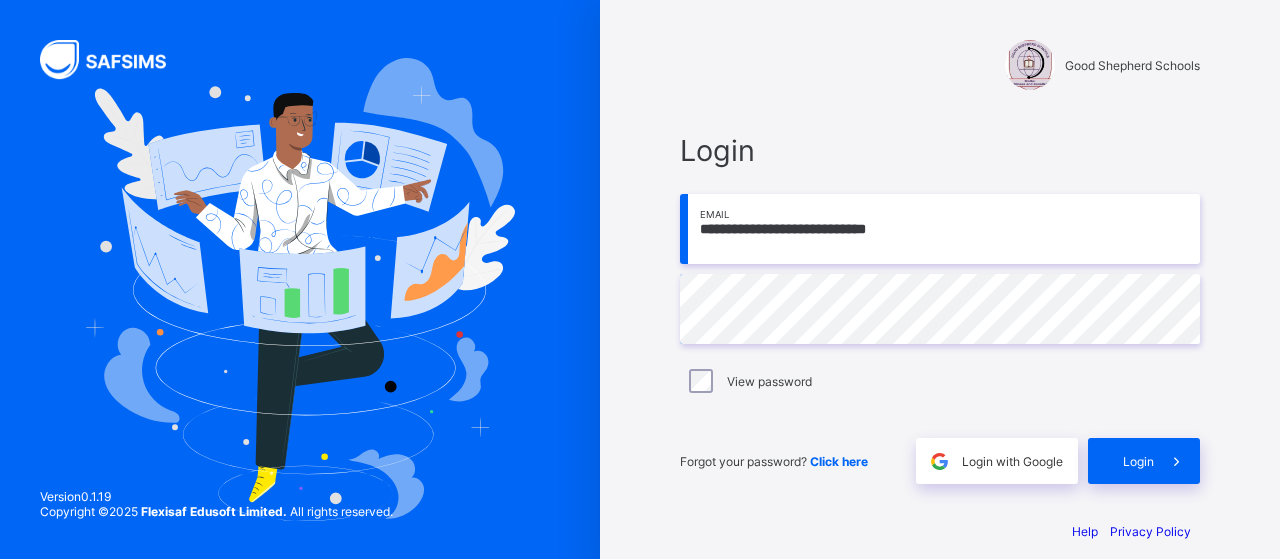 click on "**********" at bounding box center [940, 229] 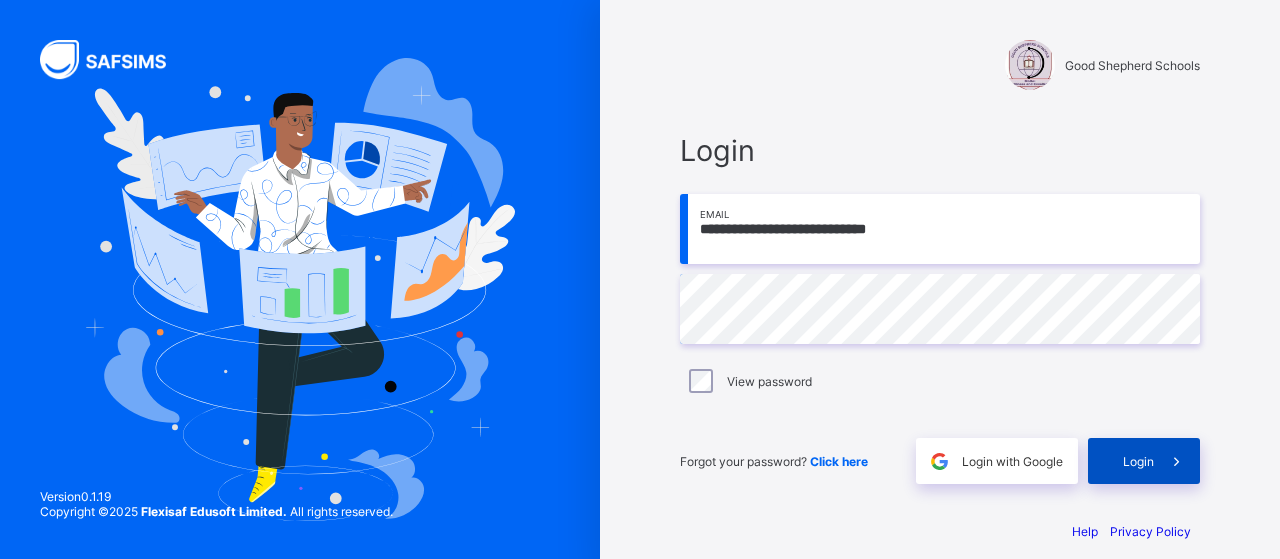 type on "**********" 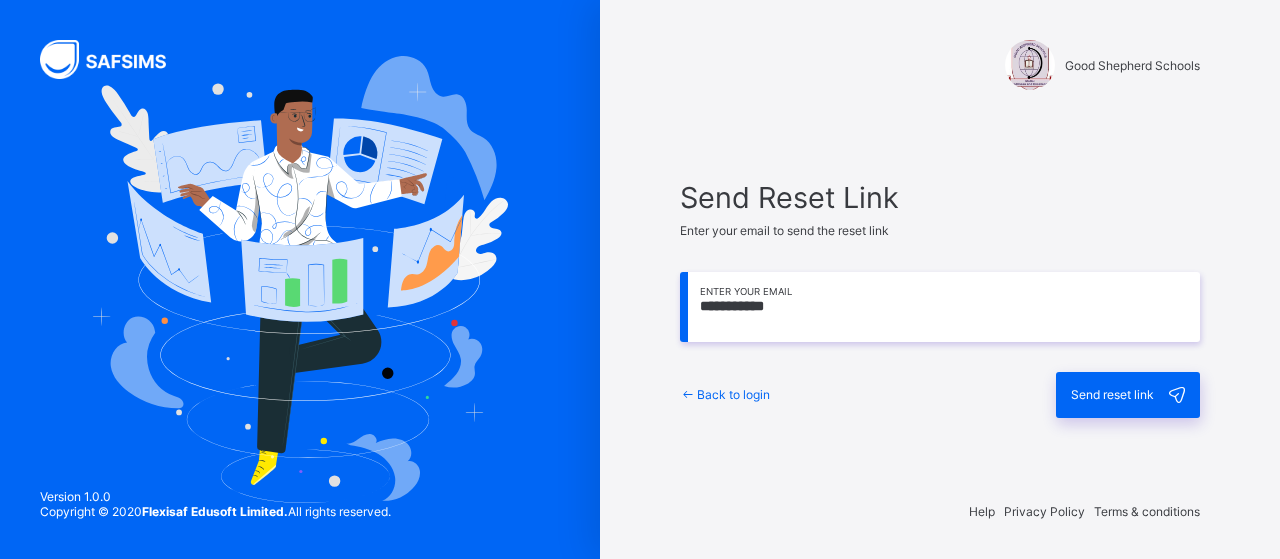 scroll, scrollTop: 0, scrollLeft: 0, axis: both 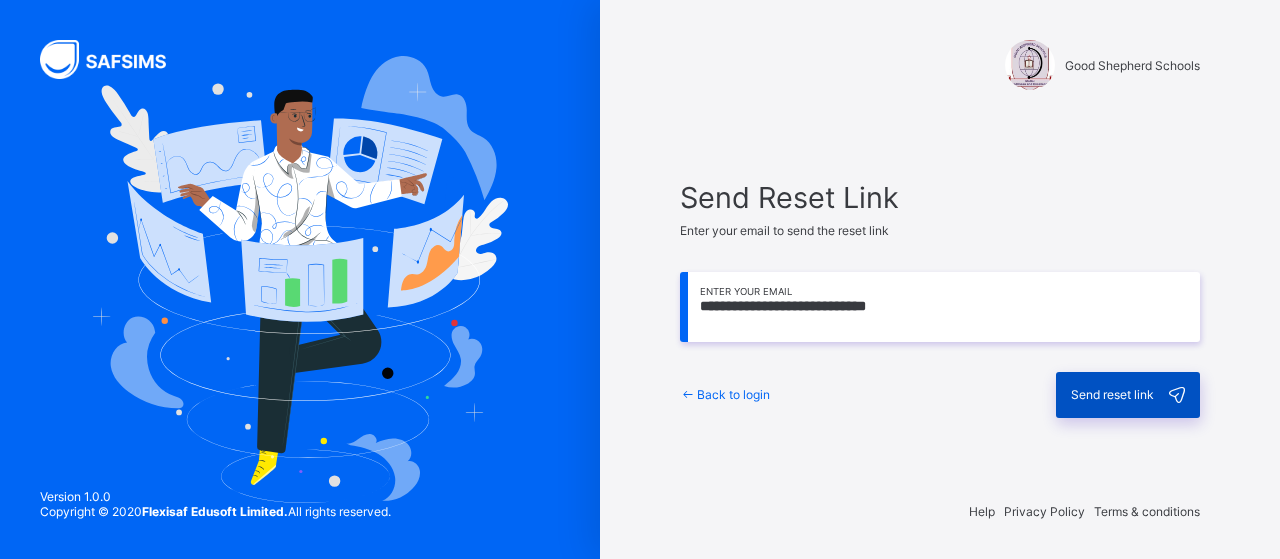 type on "**********" 